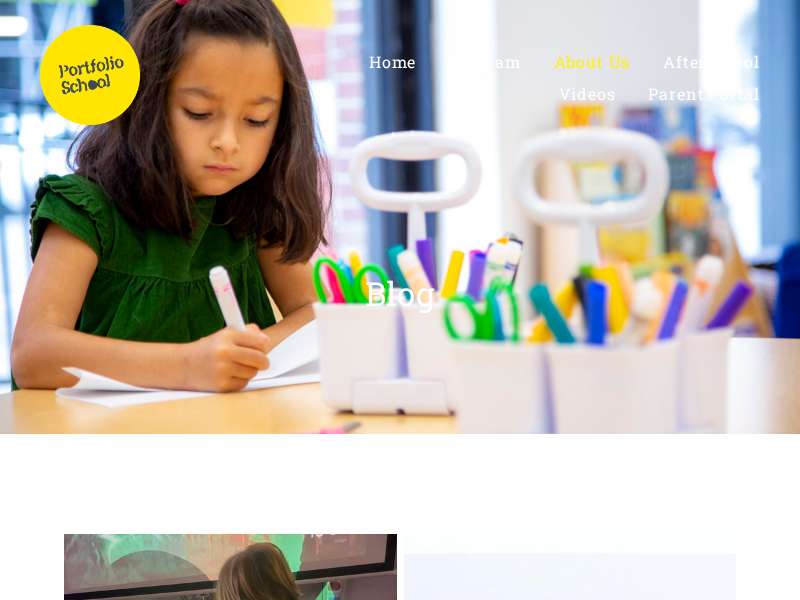 scroll, scrollTop: 0, scrollLeft: 0, axis: both 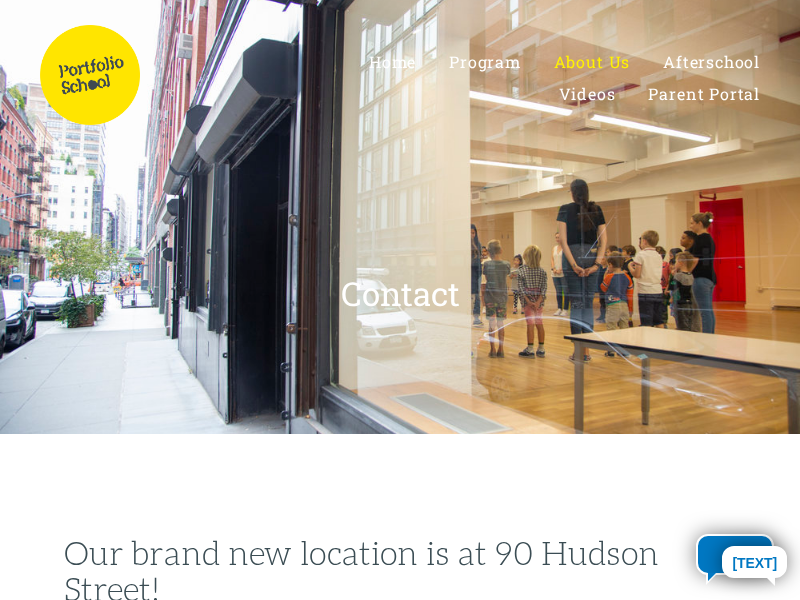 select on "[COUNTRY]" 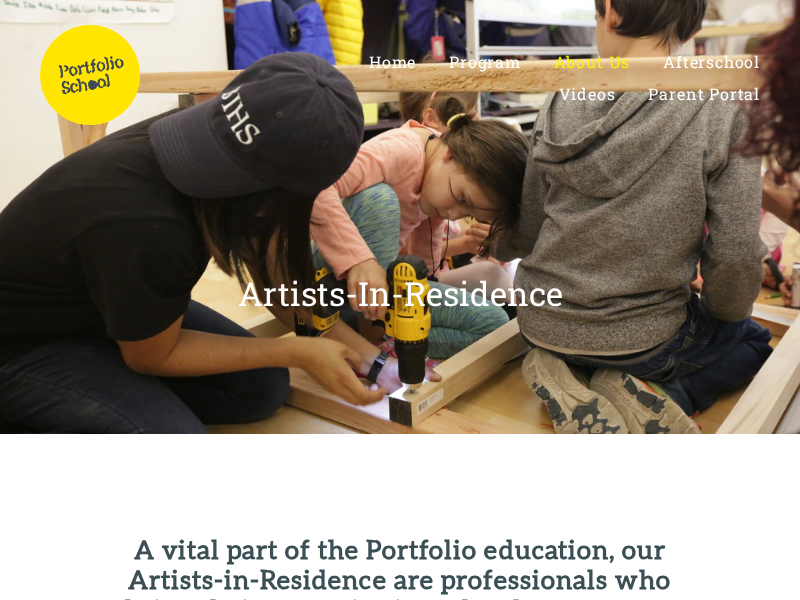 scroll, scrollTop: 0, scrollLeft: 0, axis: both 